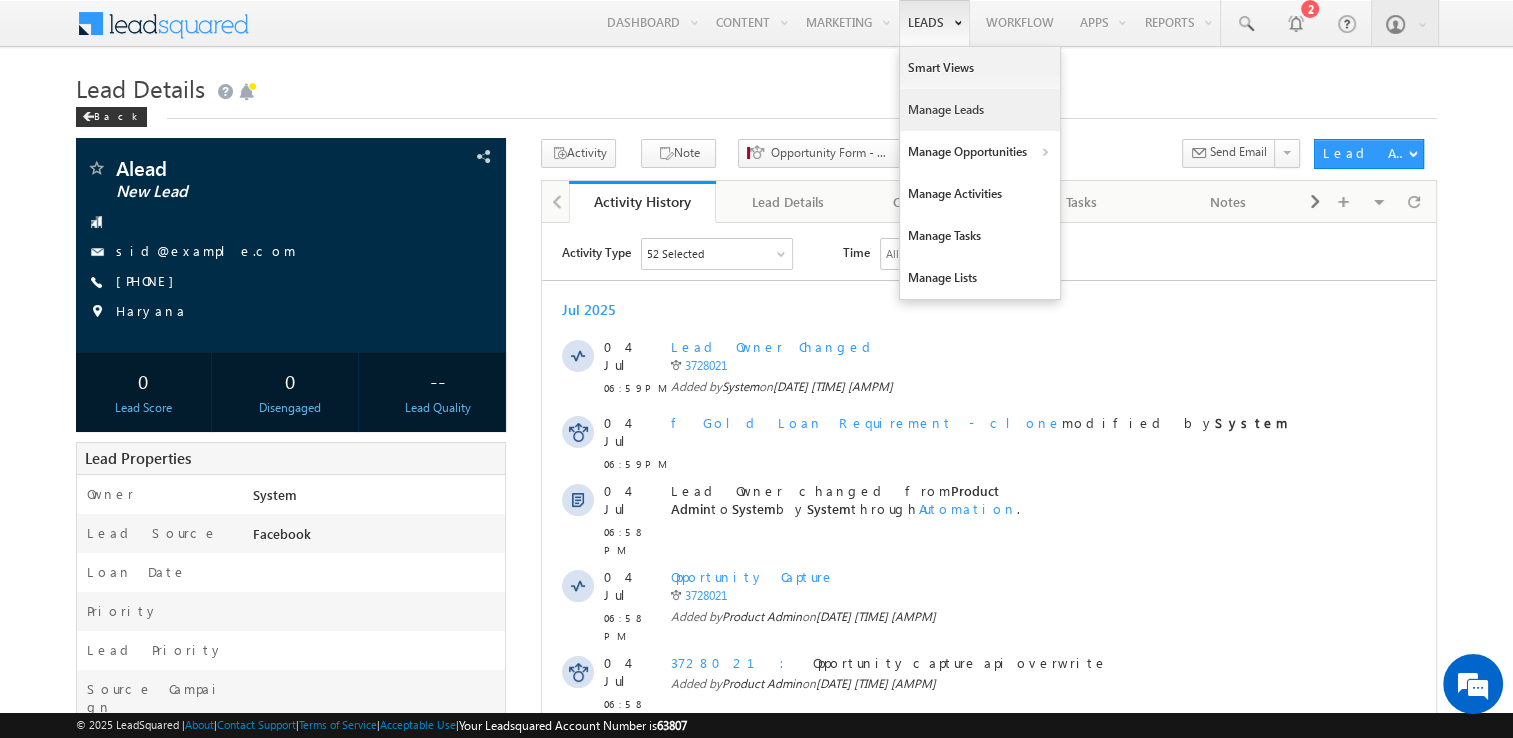 scroll, scrollTop: 0, scrollLeft: 0, axis: both 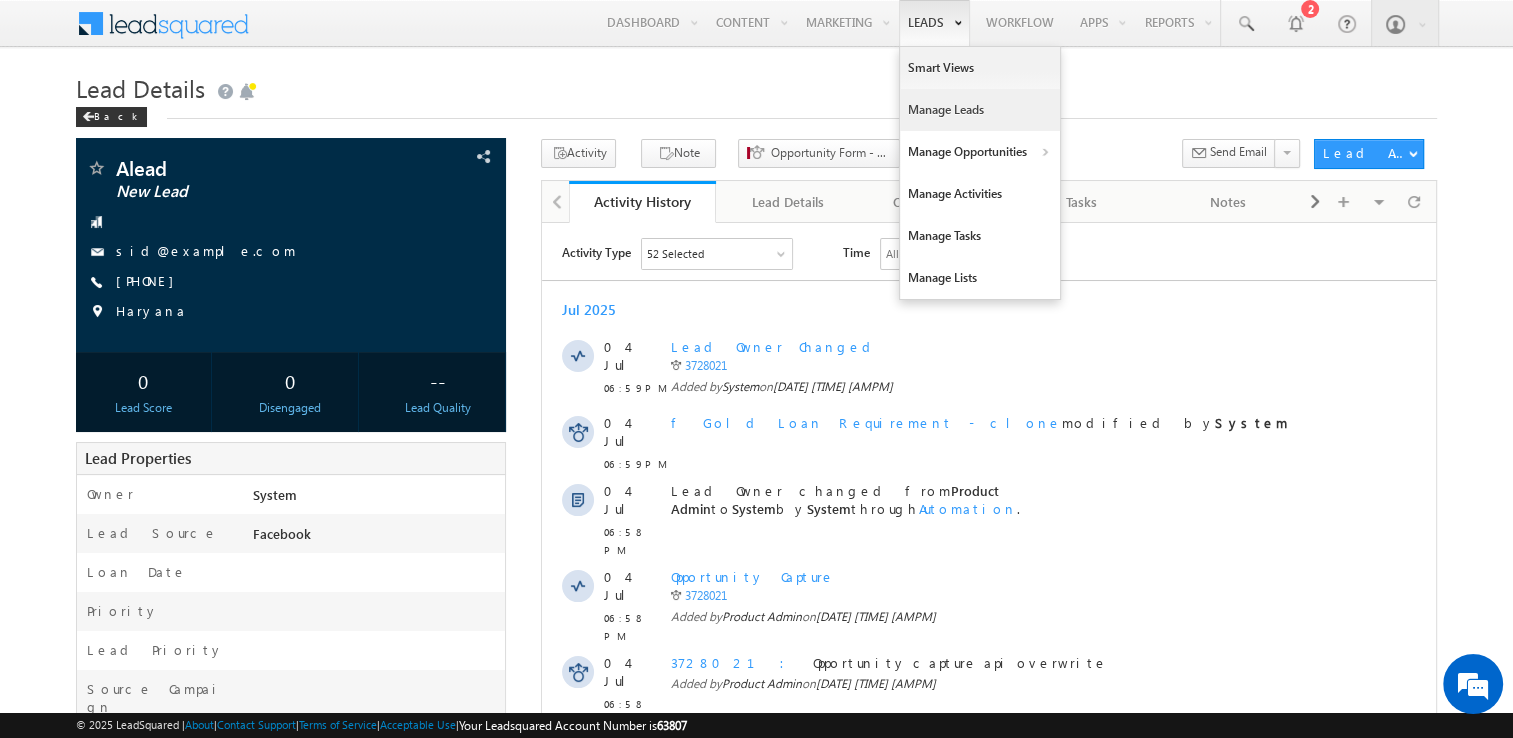 click on "Manage Leads" at bounding box center (980, 110) 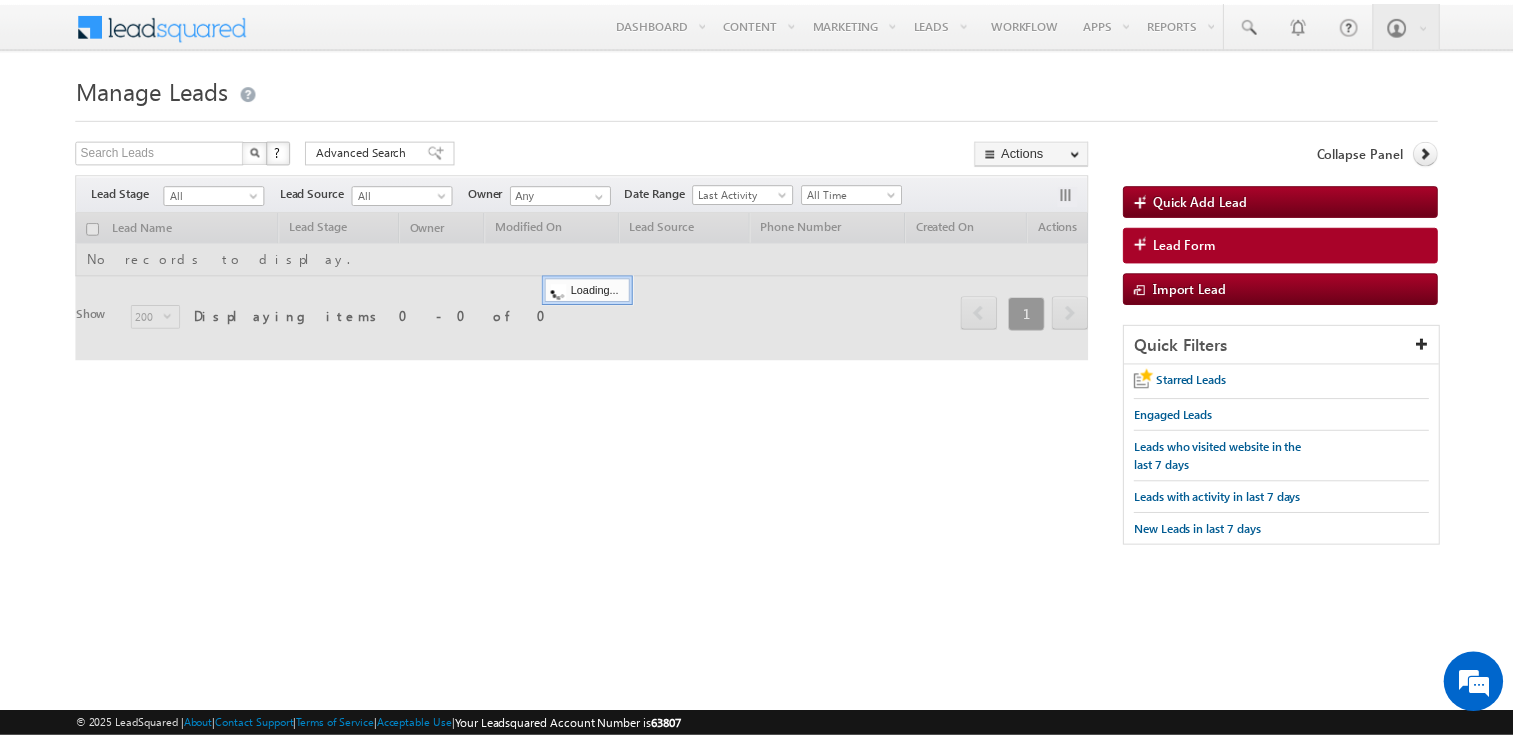 scroll, scrollTop: 0, scrollLeft: 0, axis: both 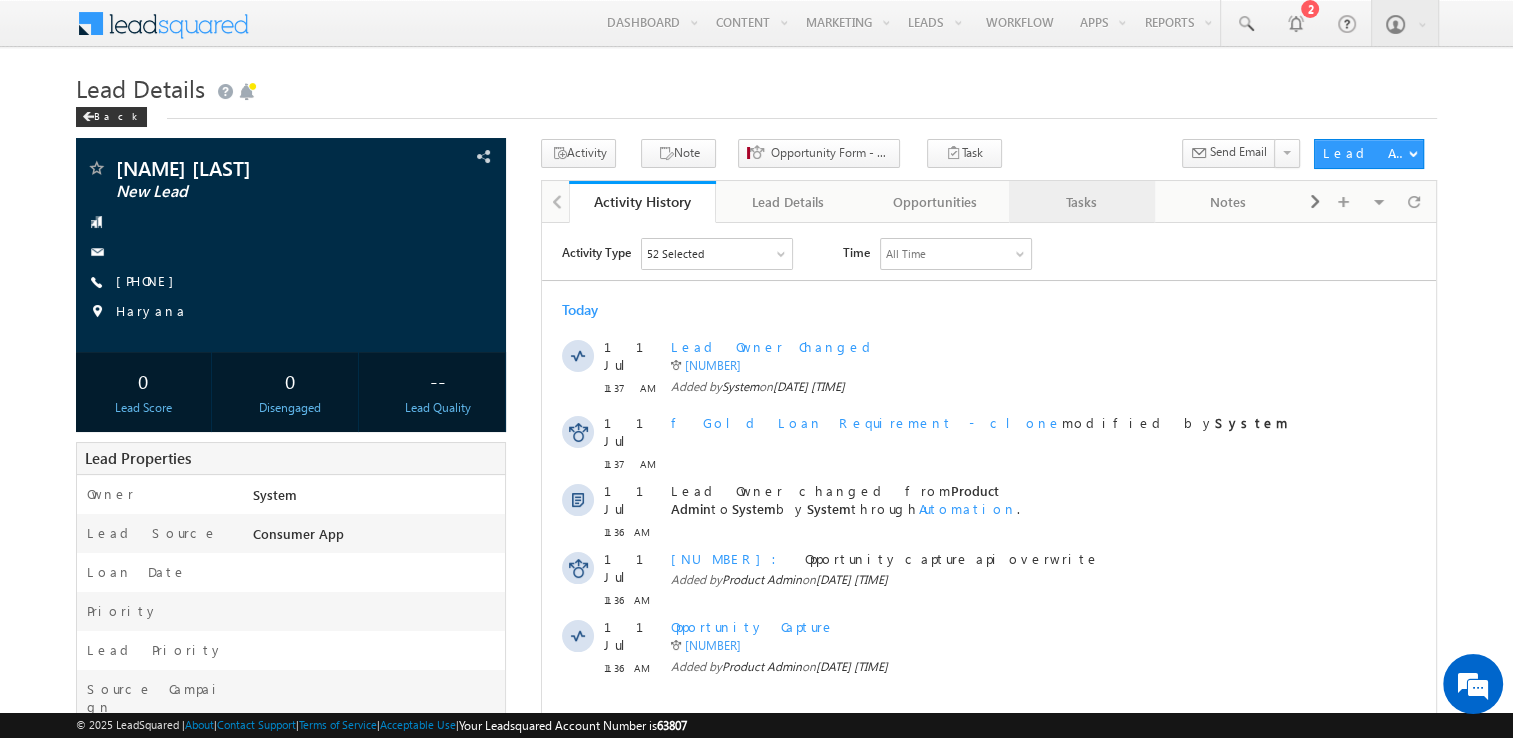 click on "Tasks" at bounding box center [1081, 202] 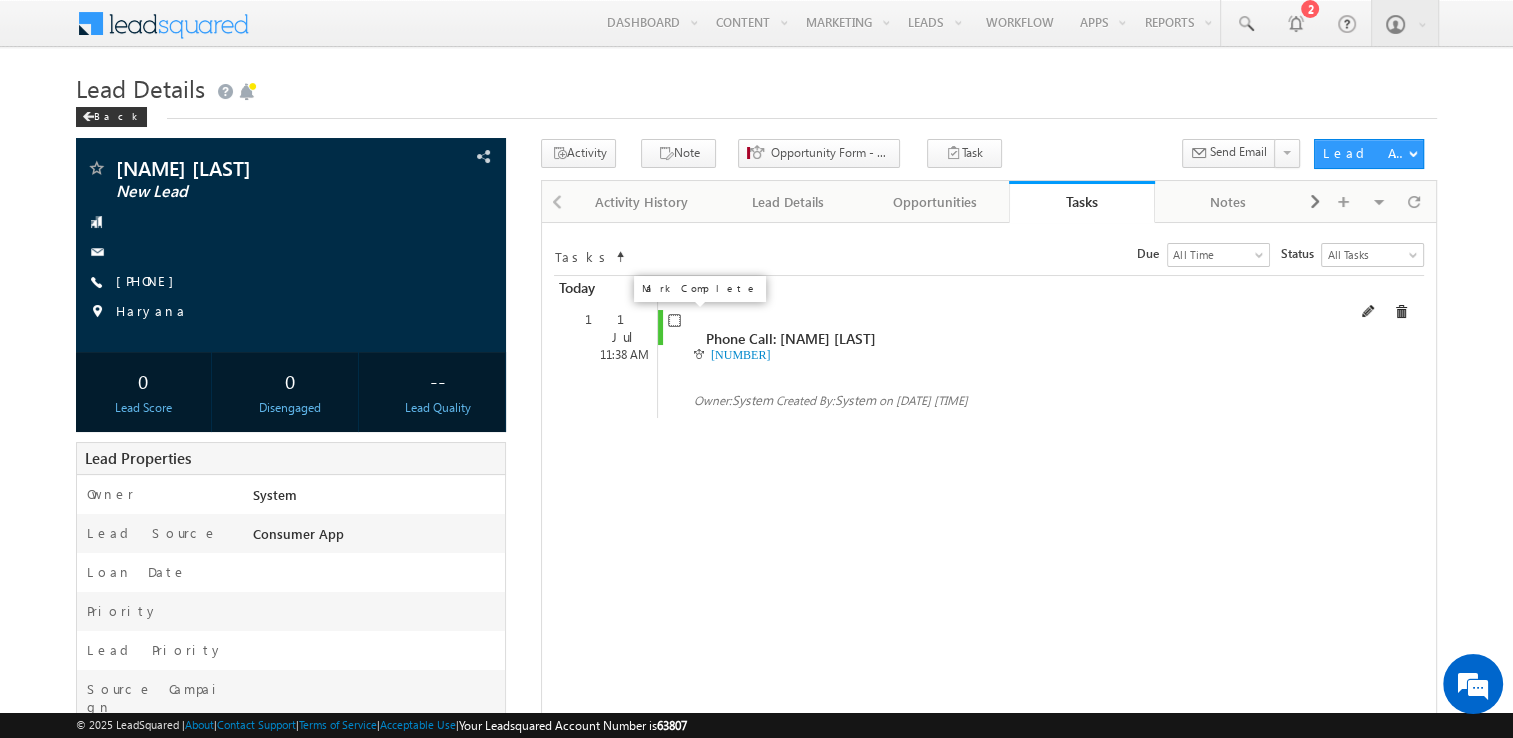 click at bounding box center [674, 320] 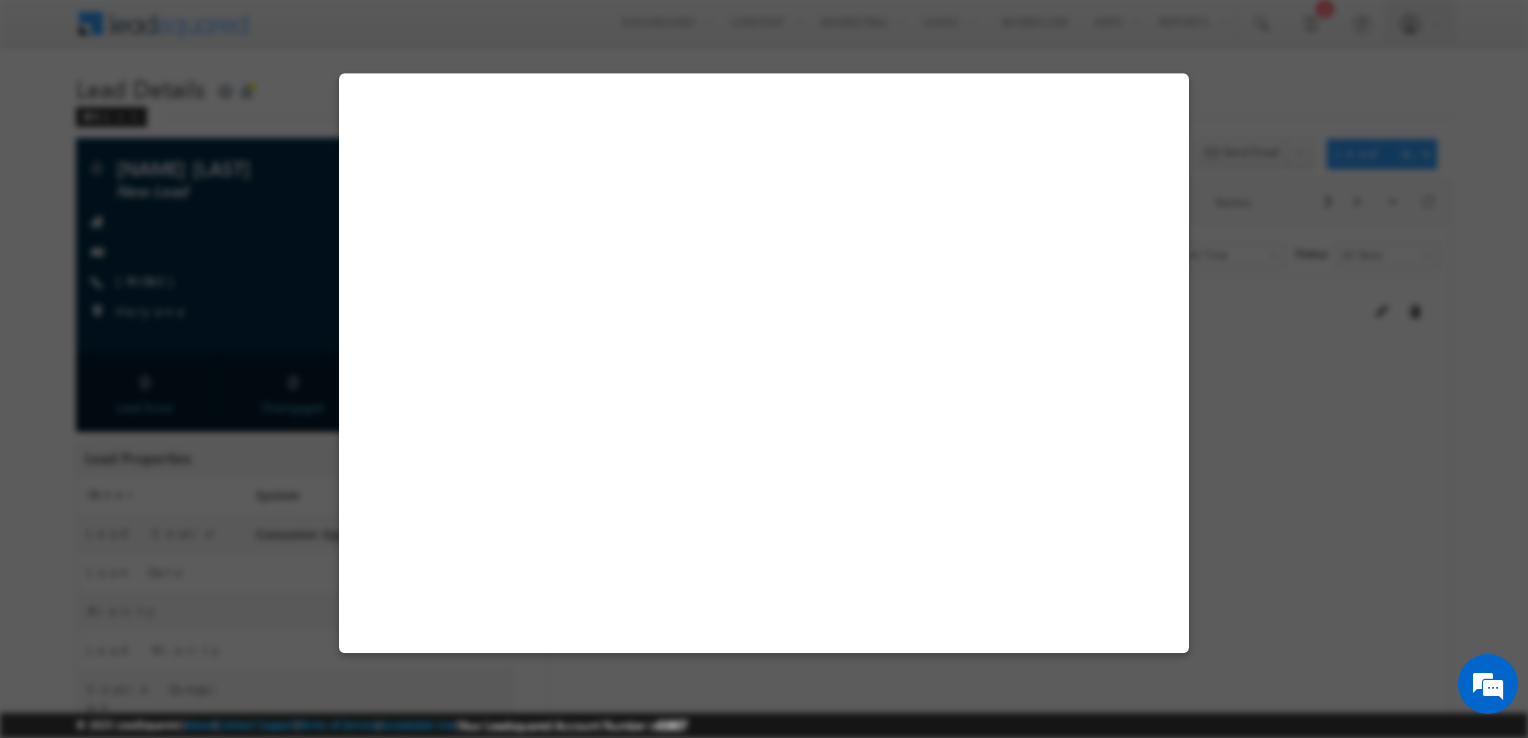select on "Salaried" 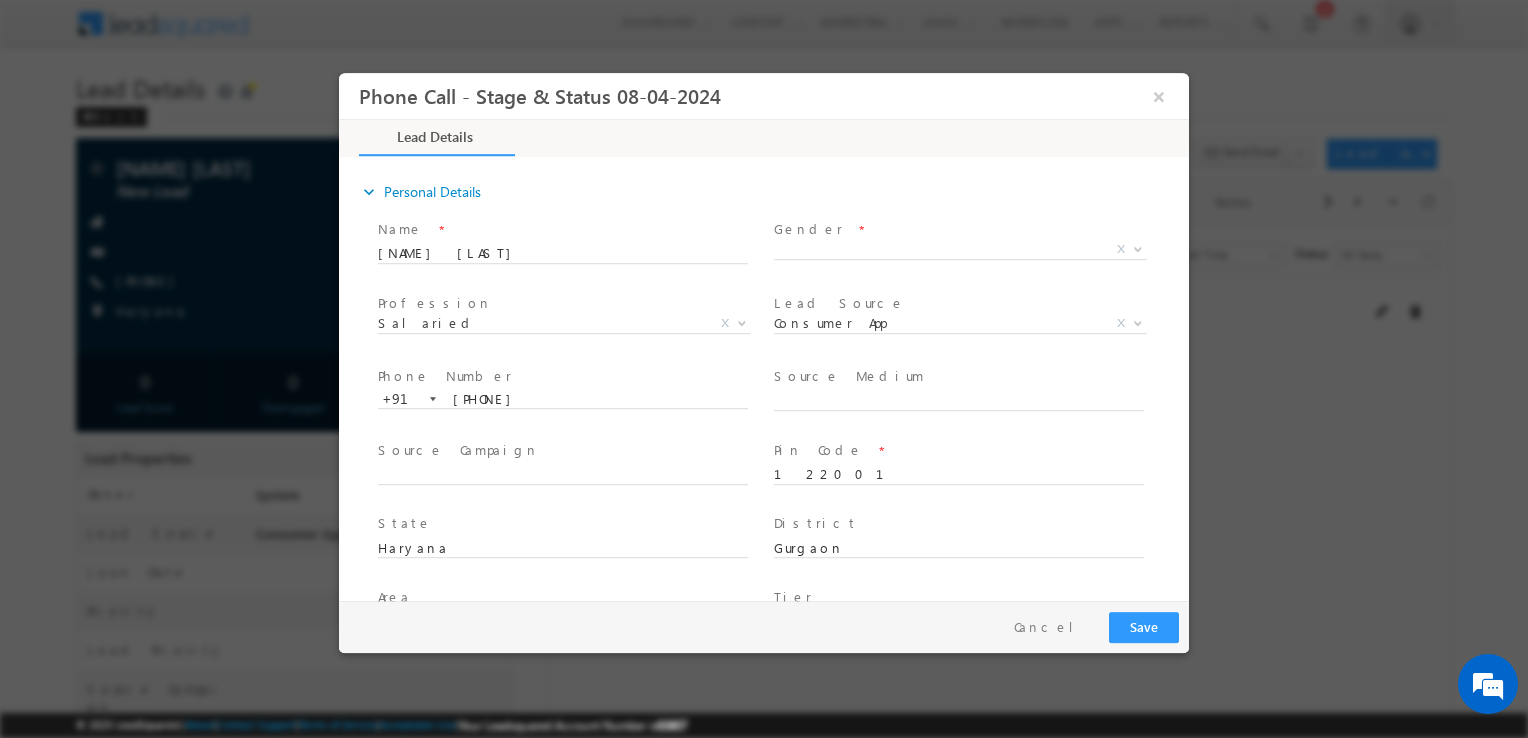 scroll, scrollTop: 0, scrollLeft: 0, axis: both 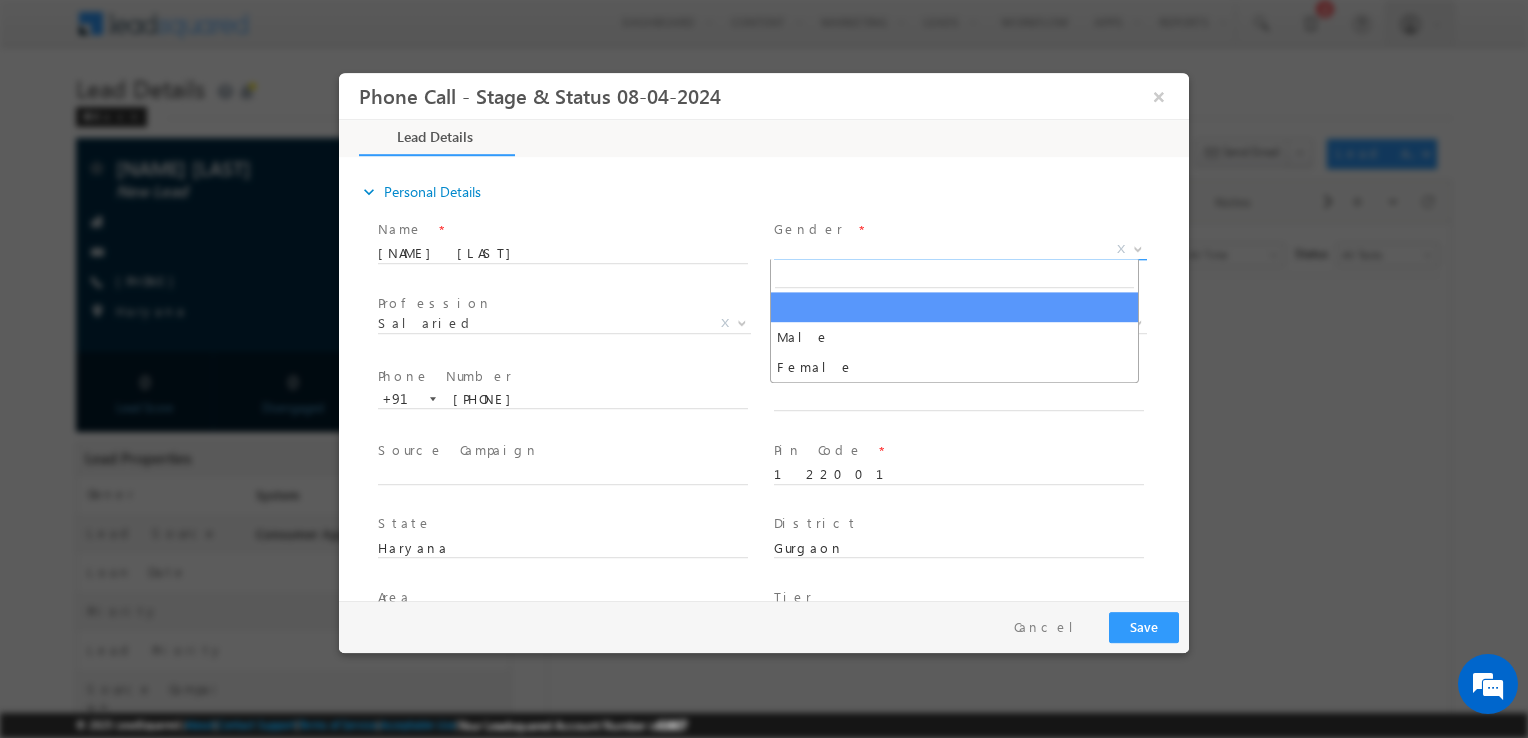 click on "X" at bounding box center (960, 250) 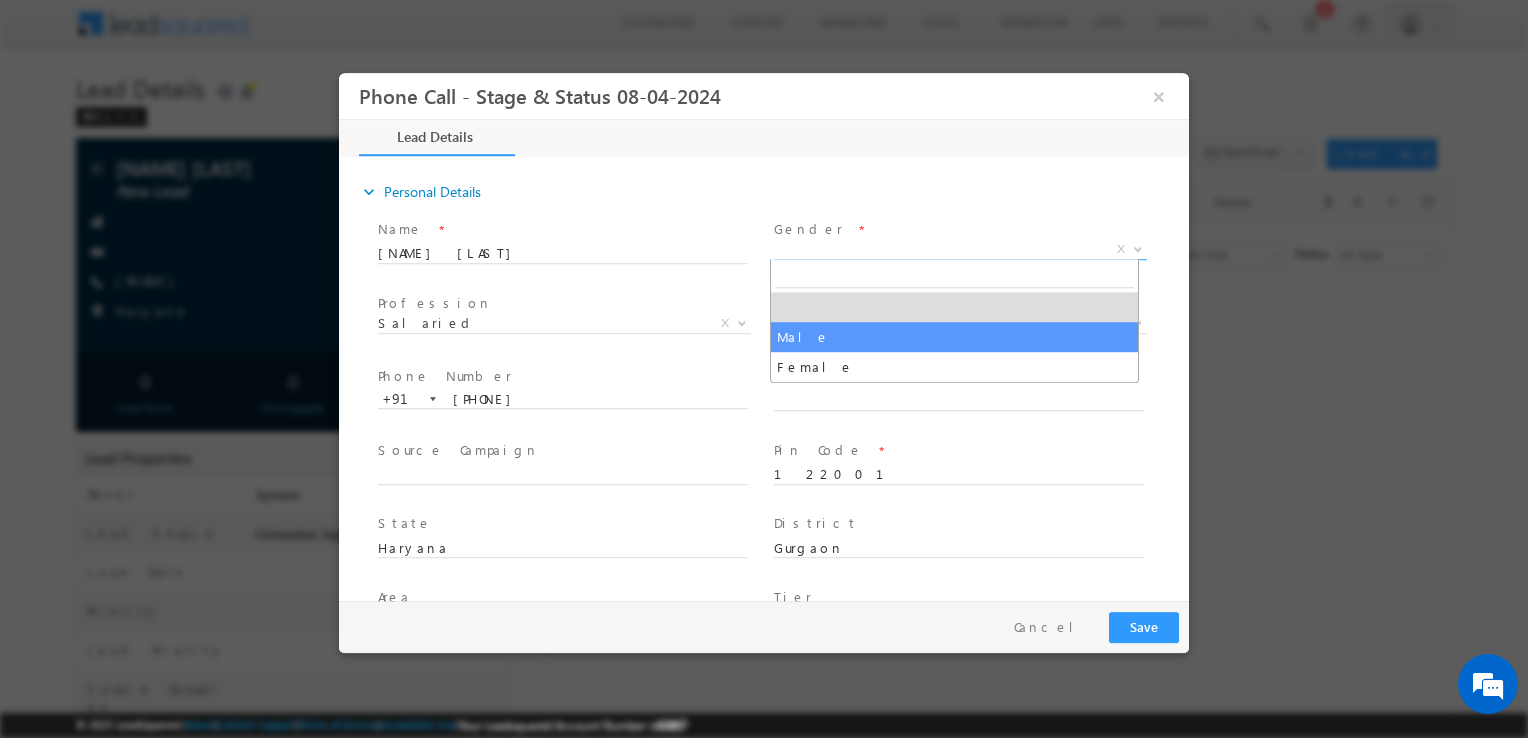select on "Male" 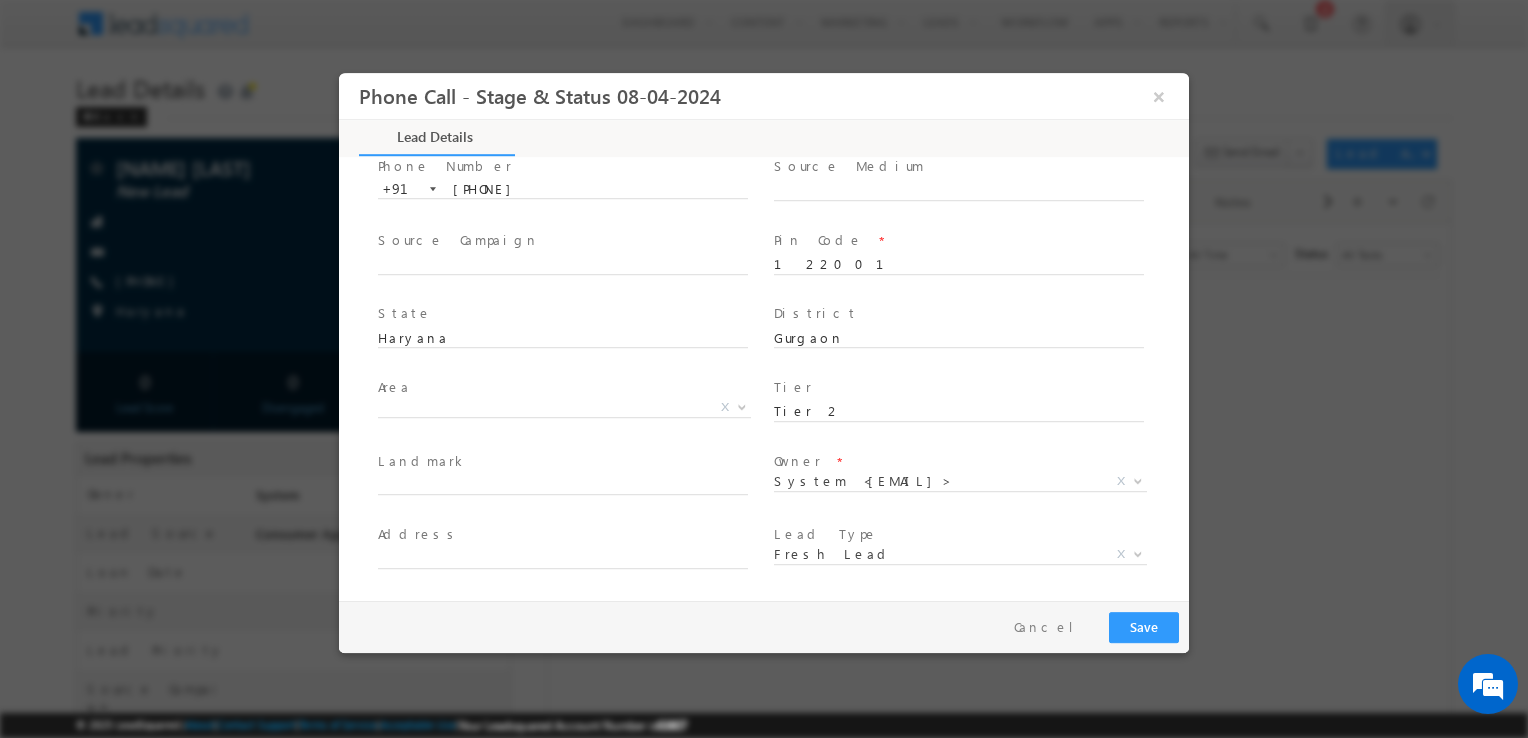 type on "07/11/25 11:41 AM" 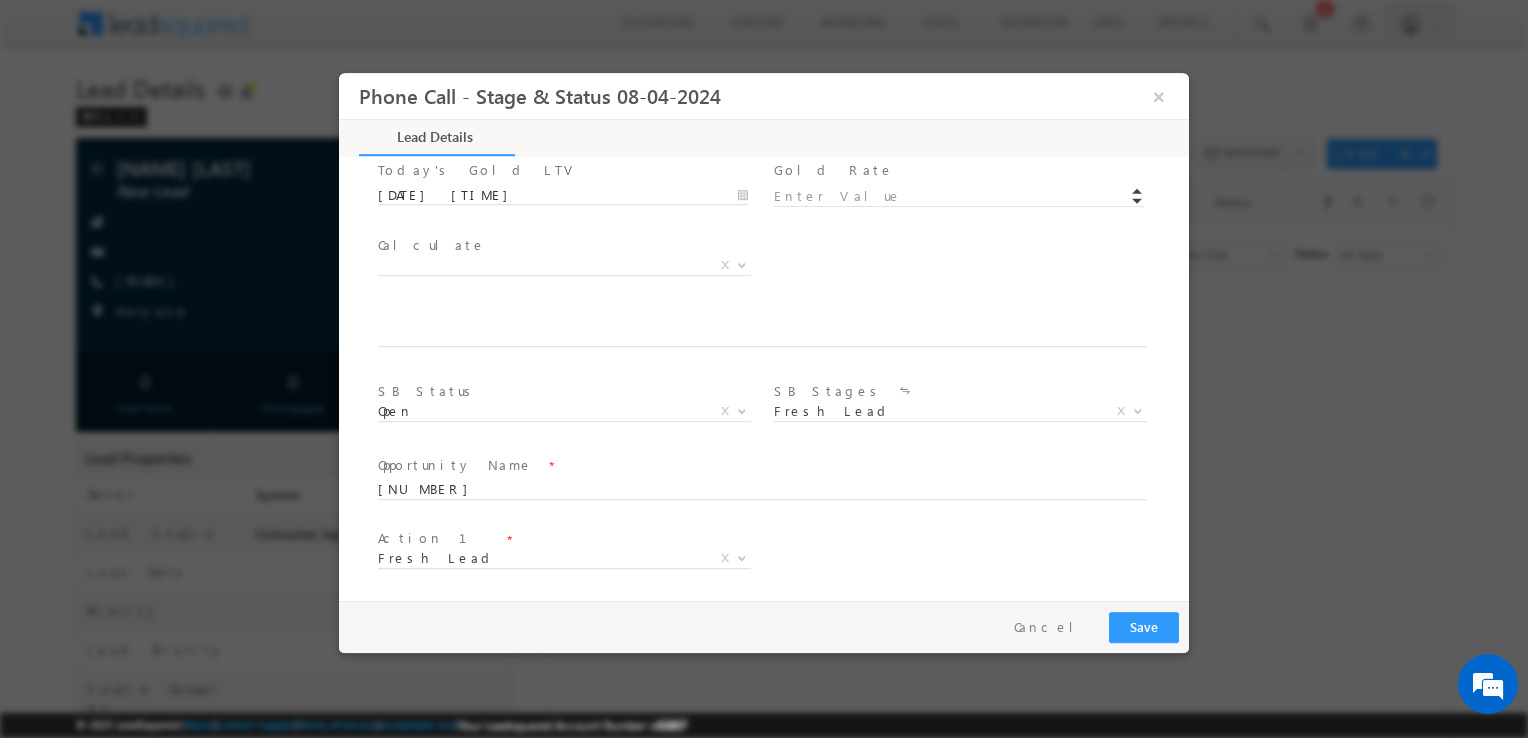 scroll, scrollTop: 1017, scrollLeft: 0, axis: vertical 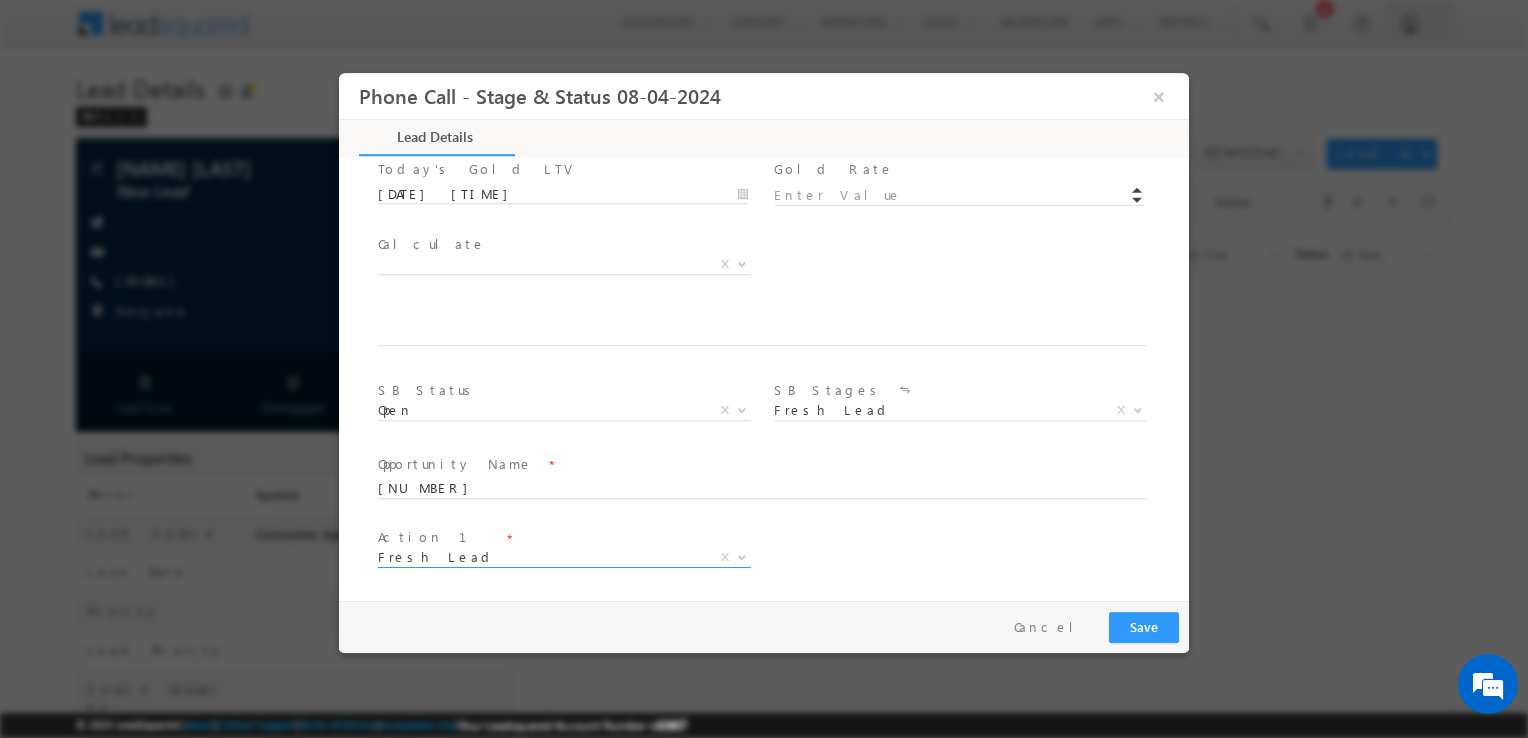 click on "Fresh Lead" at bounding box center [540, 557] 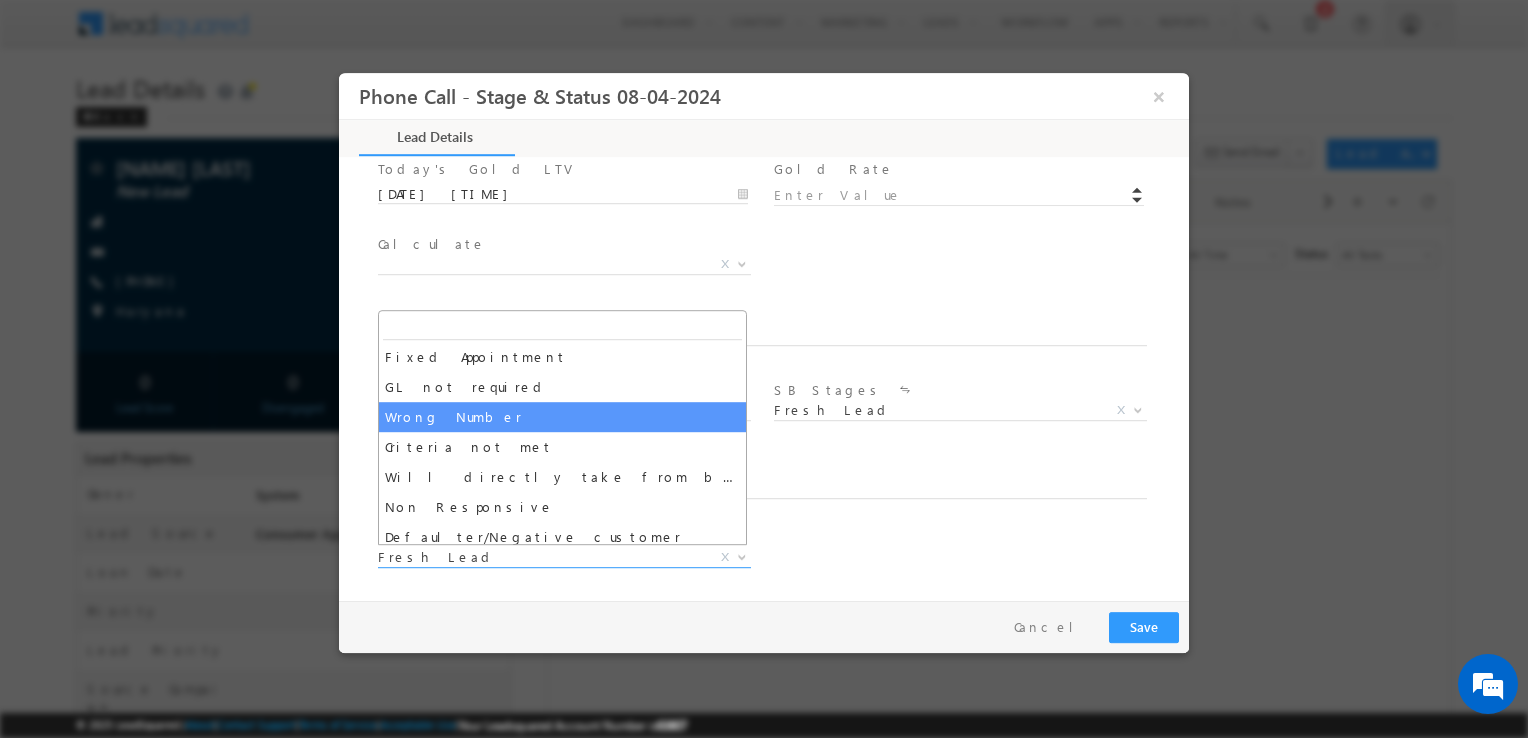 scroll, scrollTop: 70, scrollLeft: 0, axis: vertical 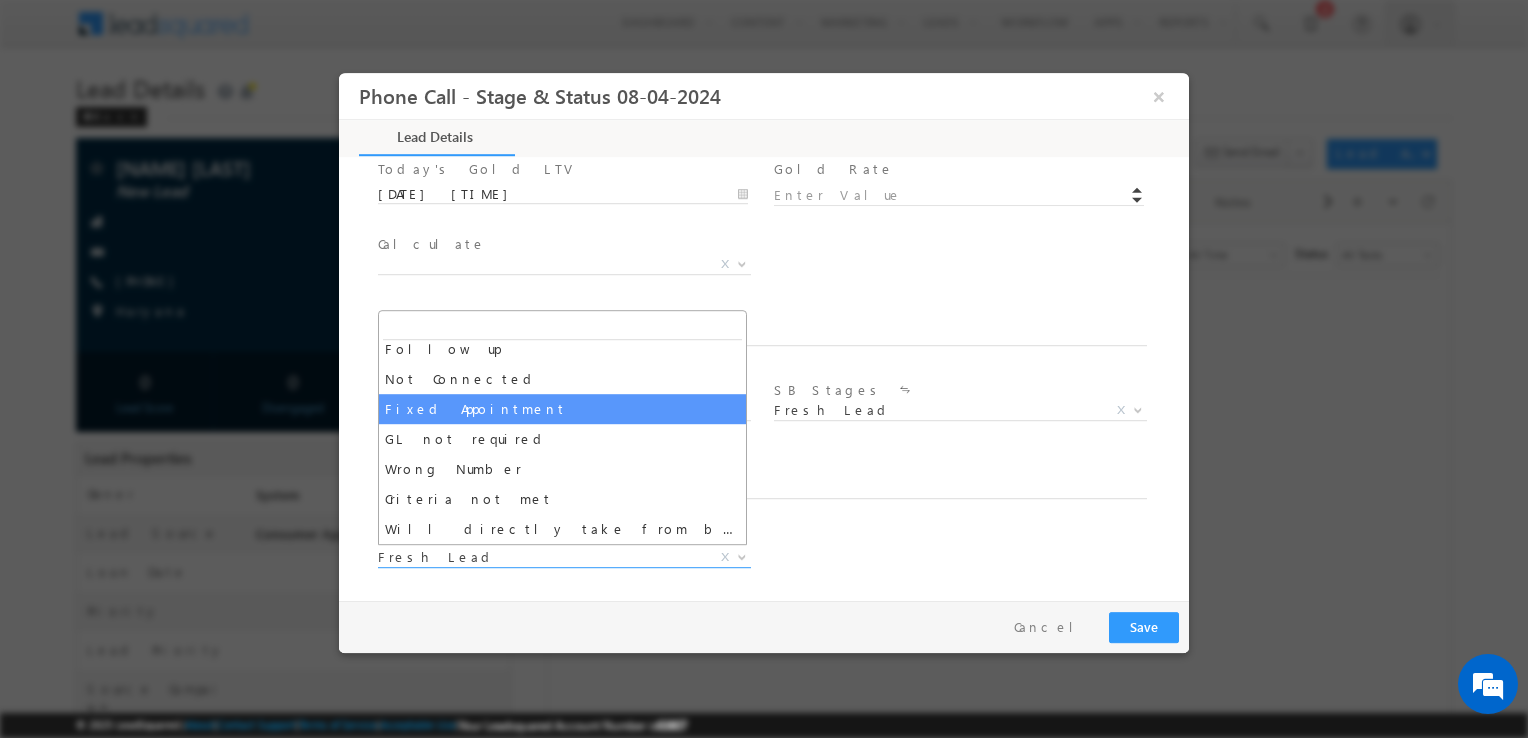select on "Fixed Appointment" 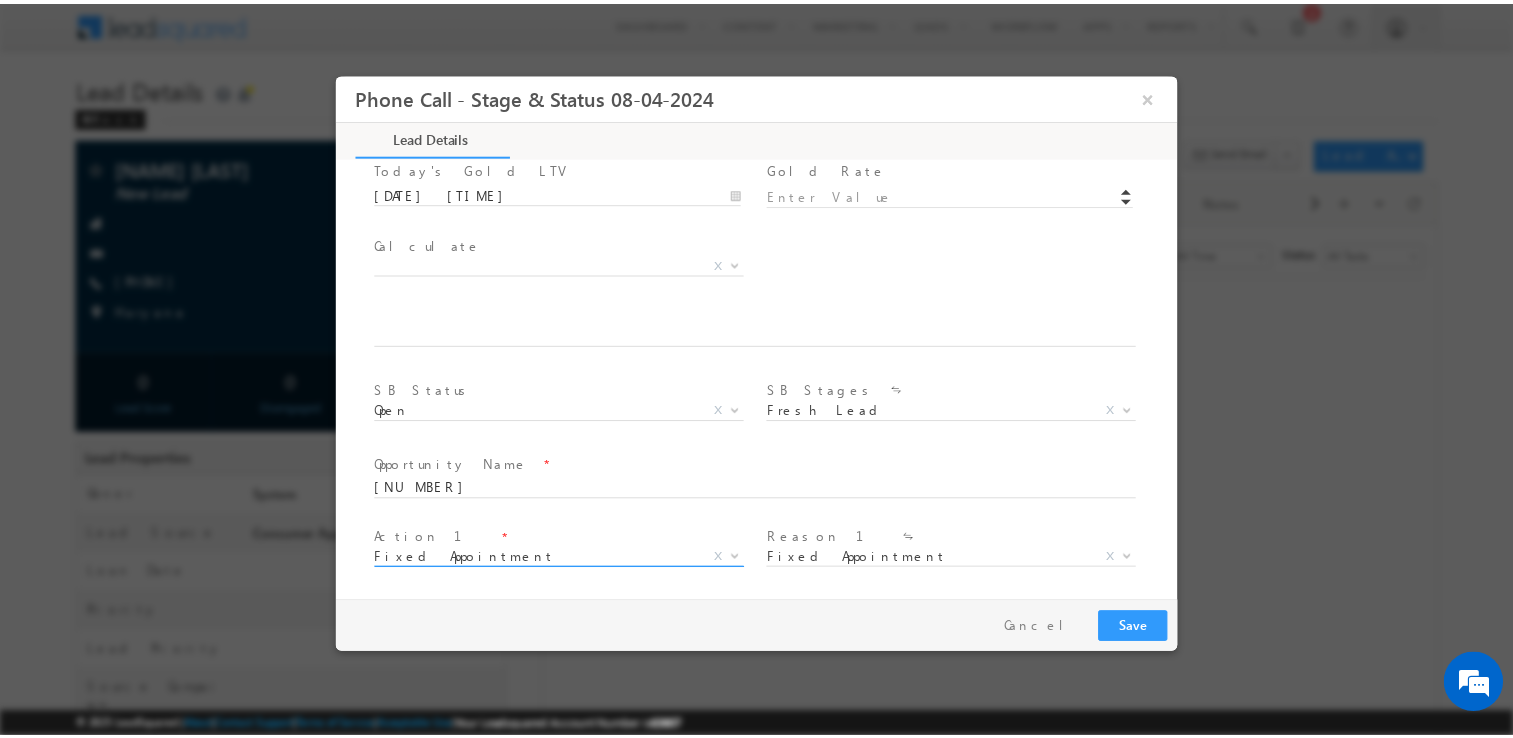 scroll, scrollTop: 1164, scrollLeft: 0, axis: vertical 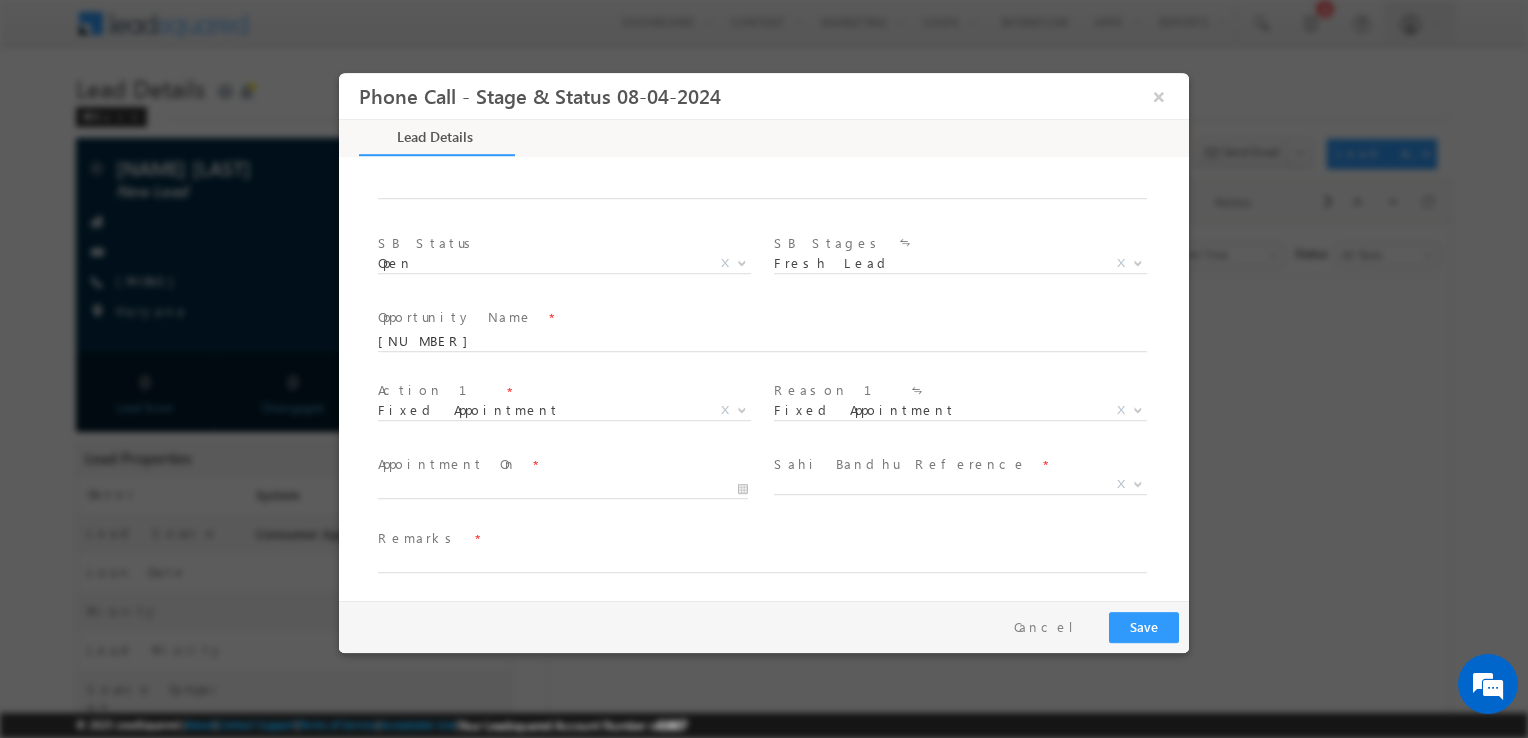 click at bounding box center [572, 489] 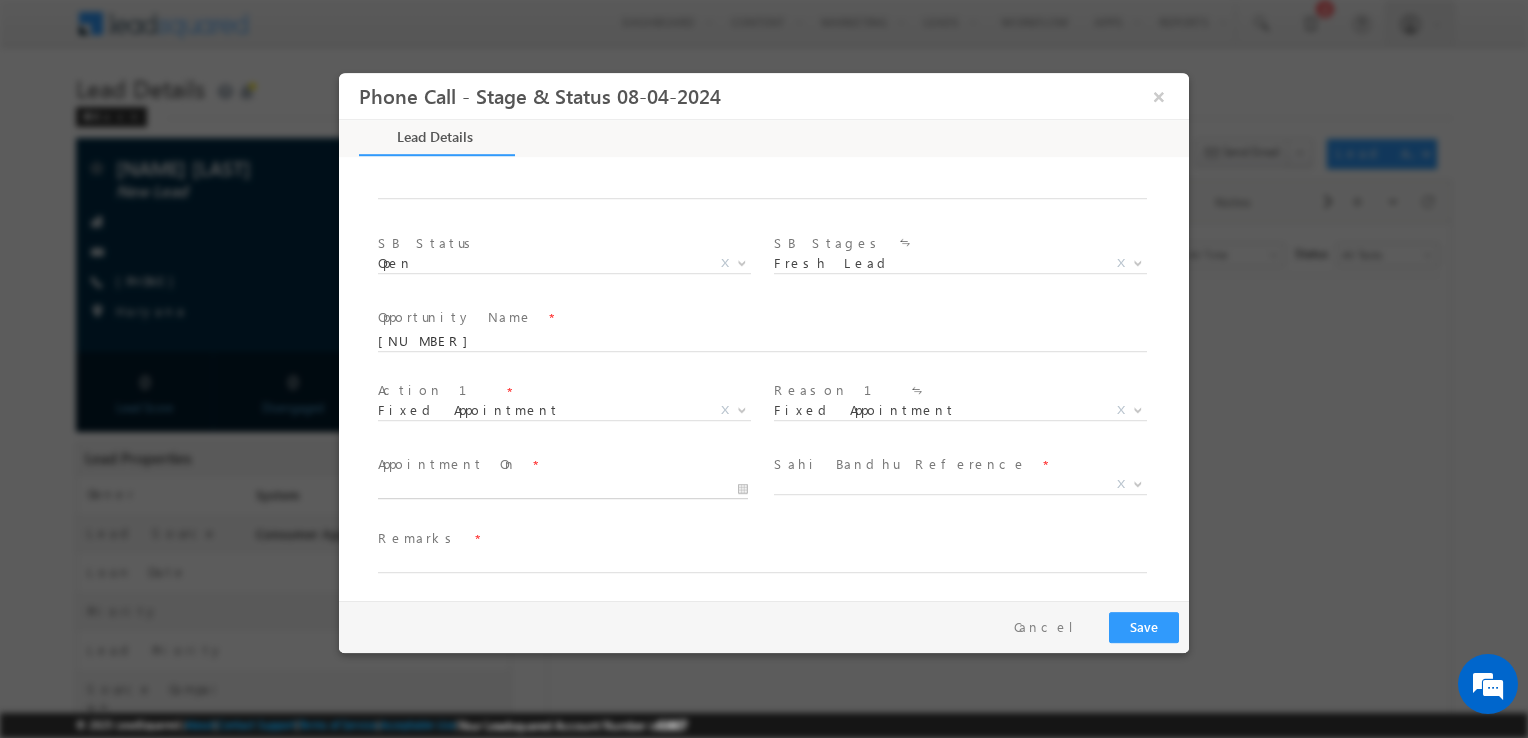 type on "07/11/25 11:42 AM" 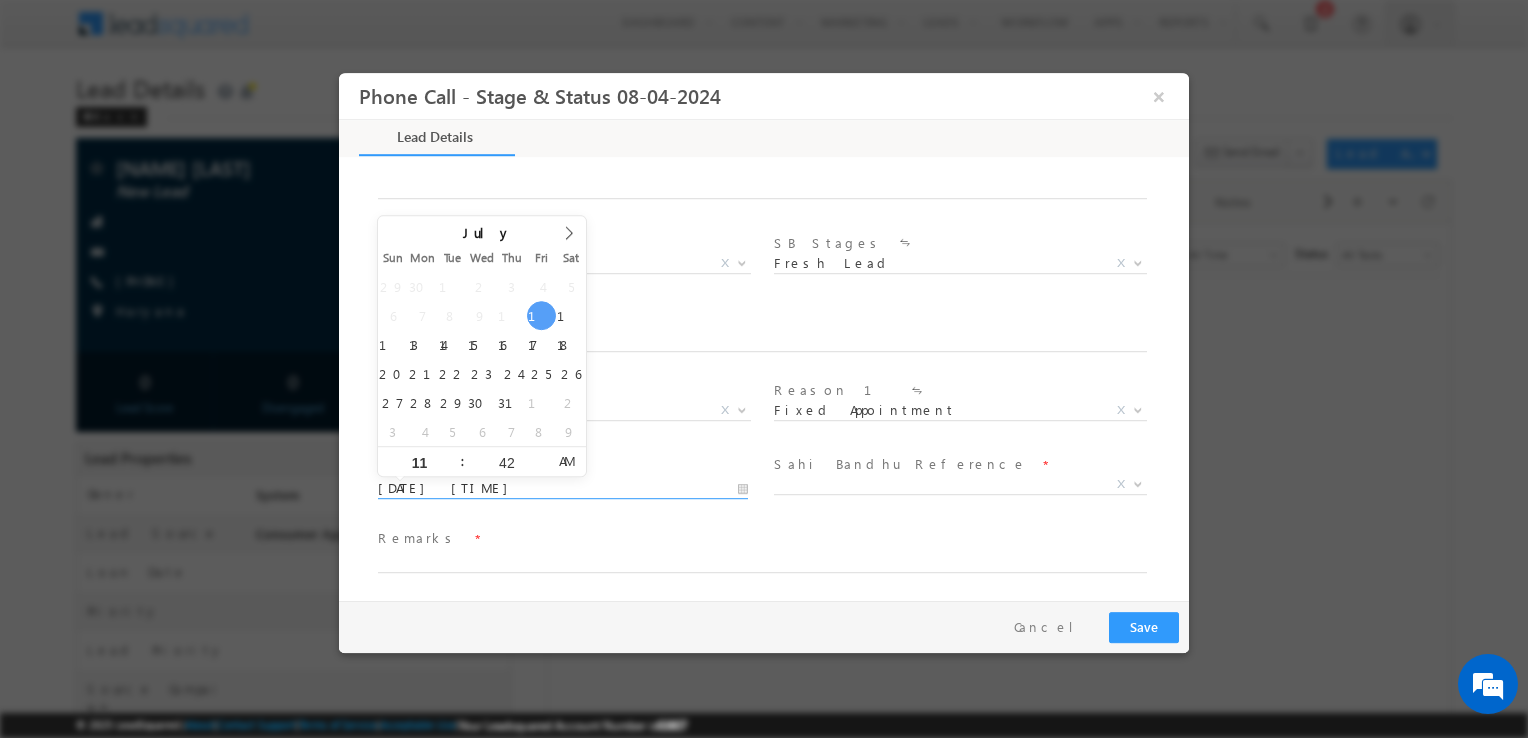 click on "07/11/25 11:42 AM" at bounding box center (563, 489) 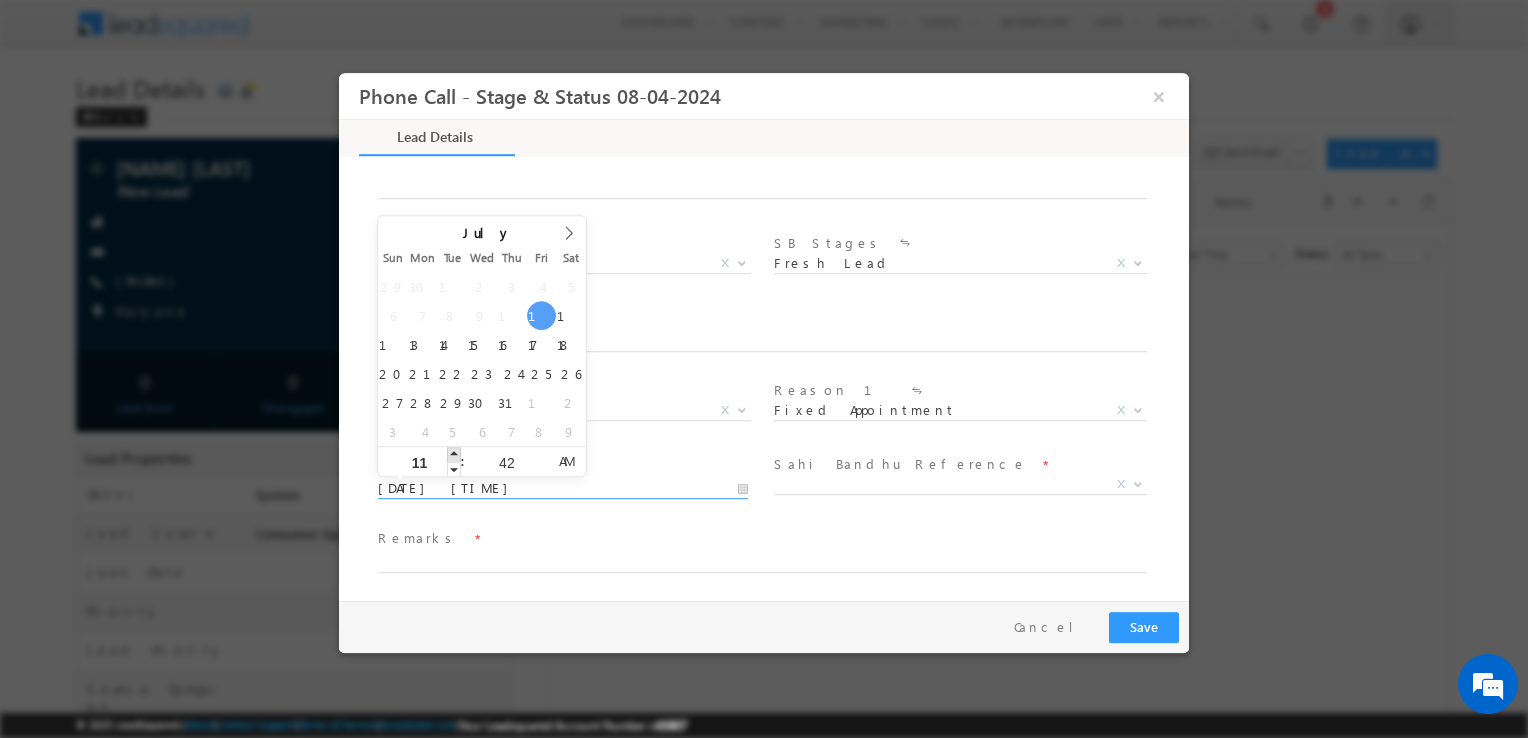 type on "07/11/25 12:42 PM" 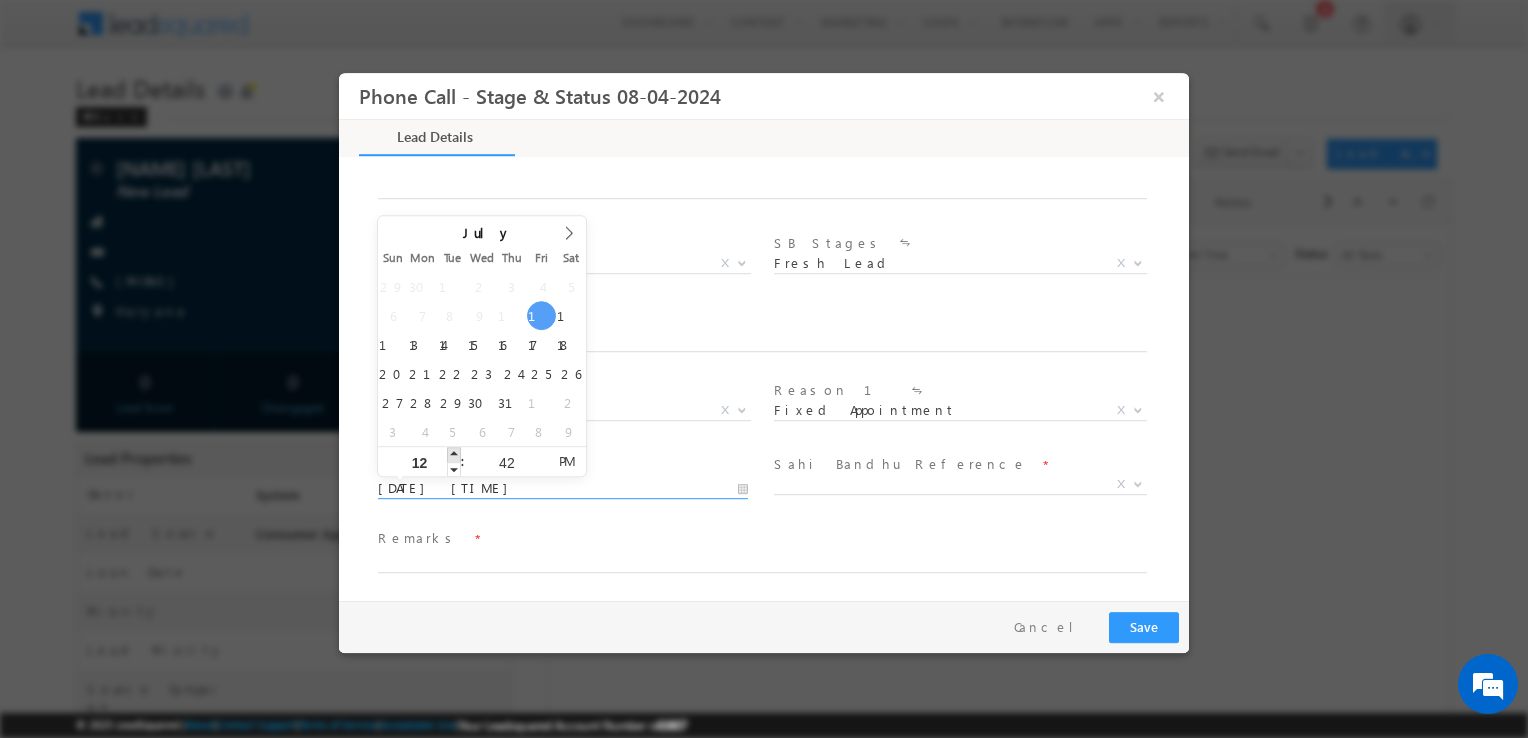 click at bounding box center [454, 454] 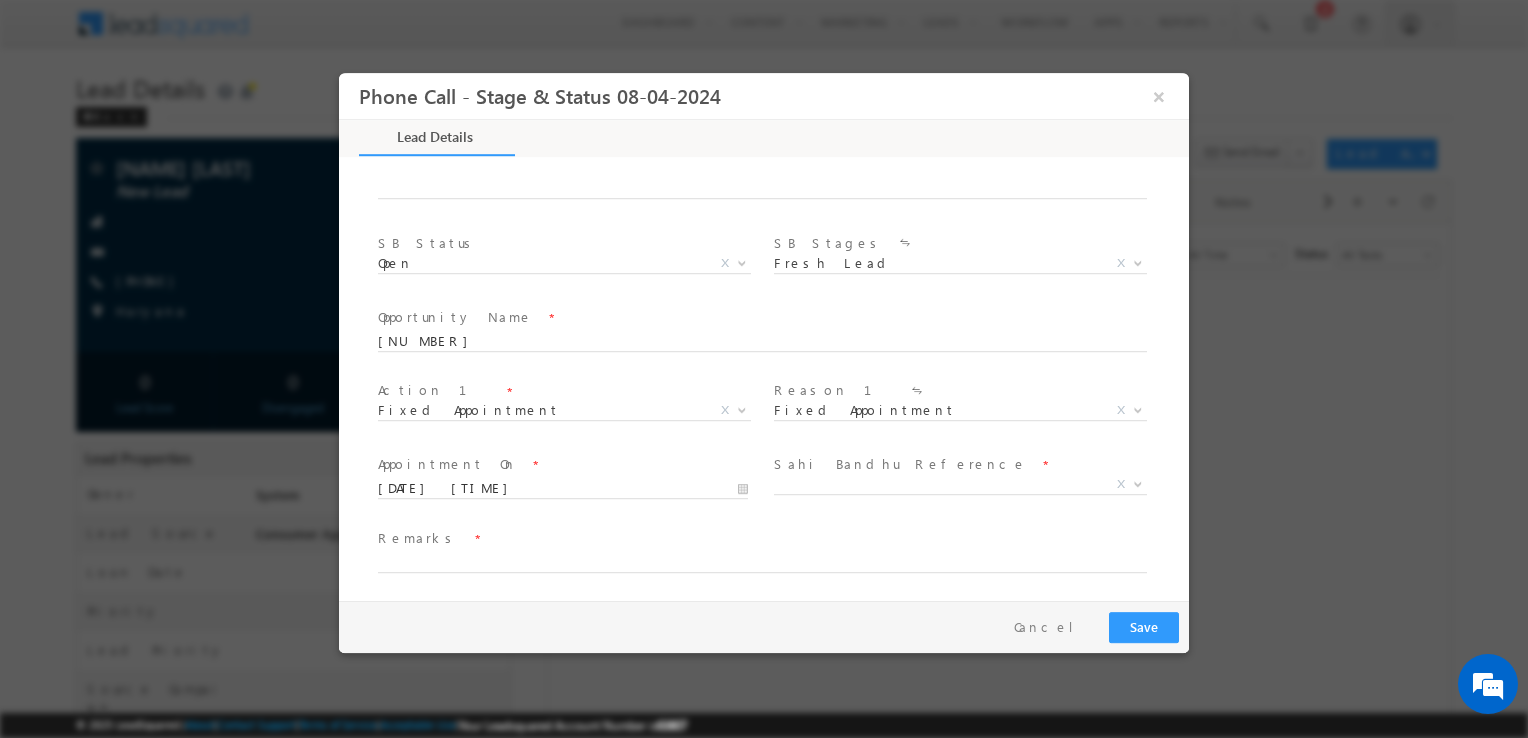 click on "Remarks
*" at bounding box center (751, 539) 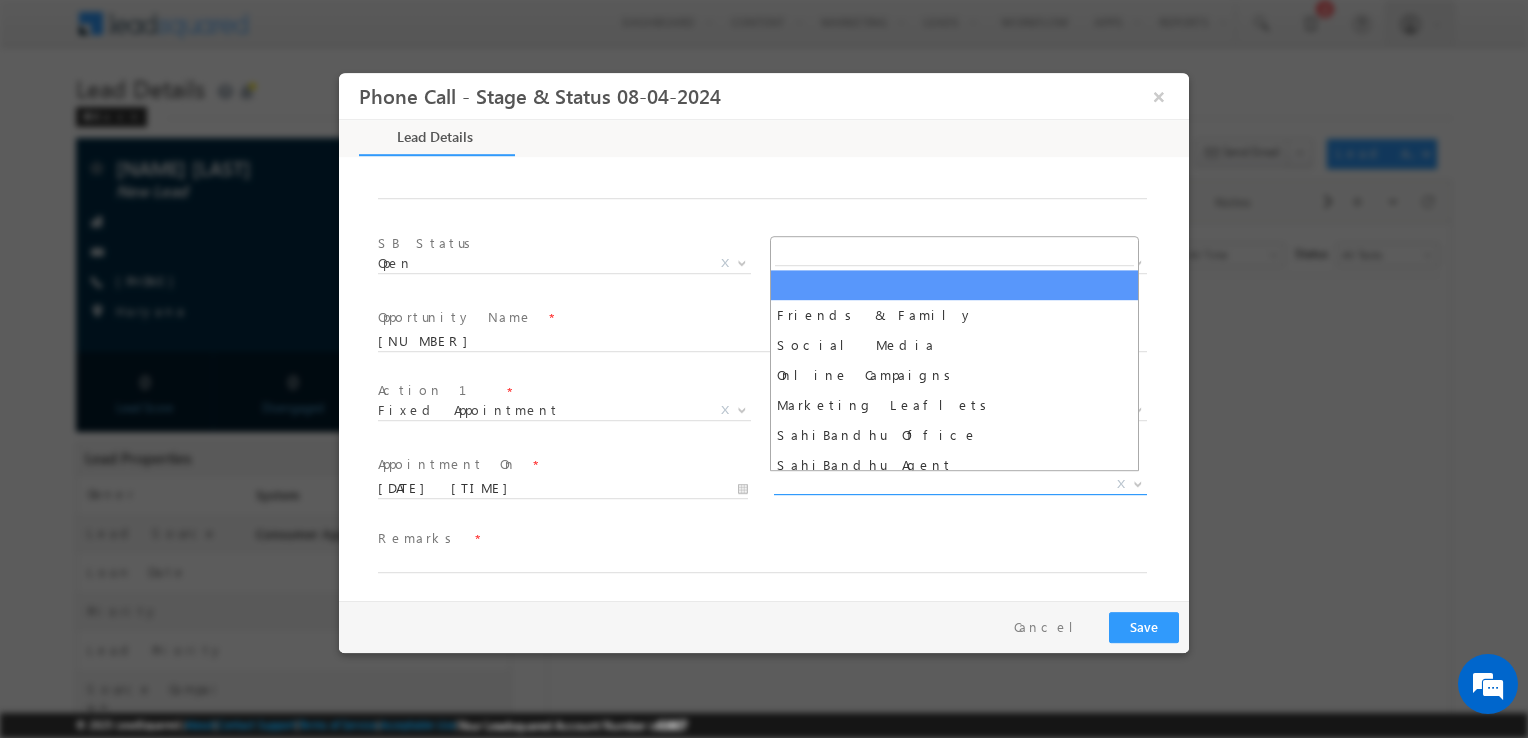 click on "X" at bounding box center [960, 485] 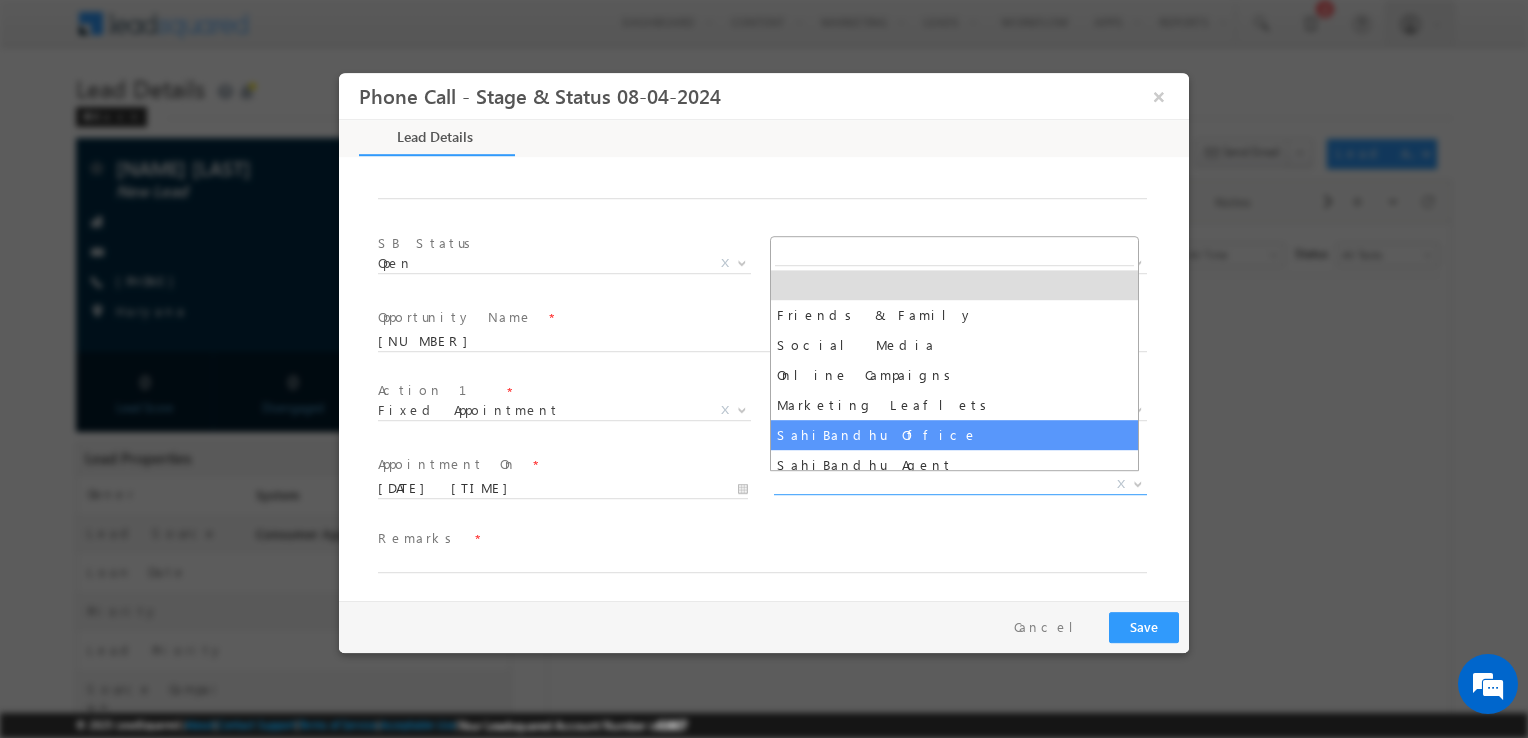 select on "SahiBandhu Office" 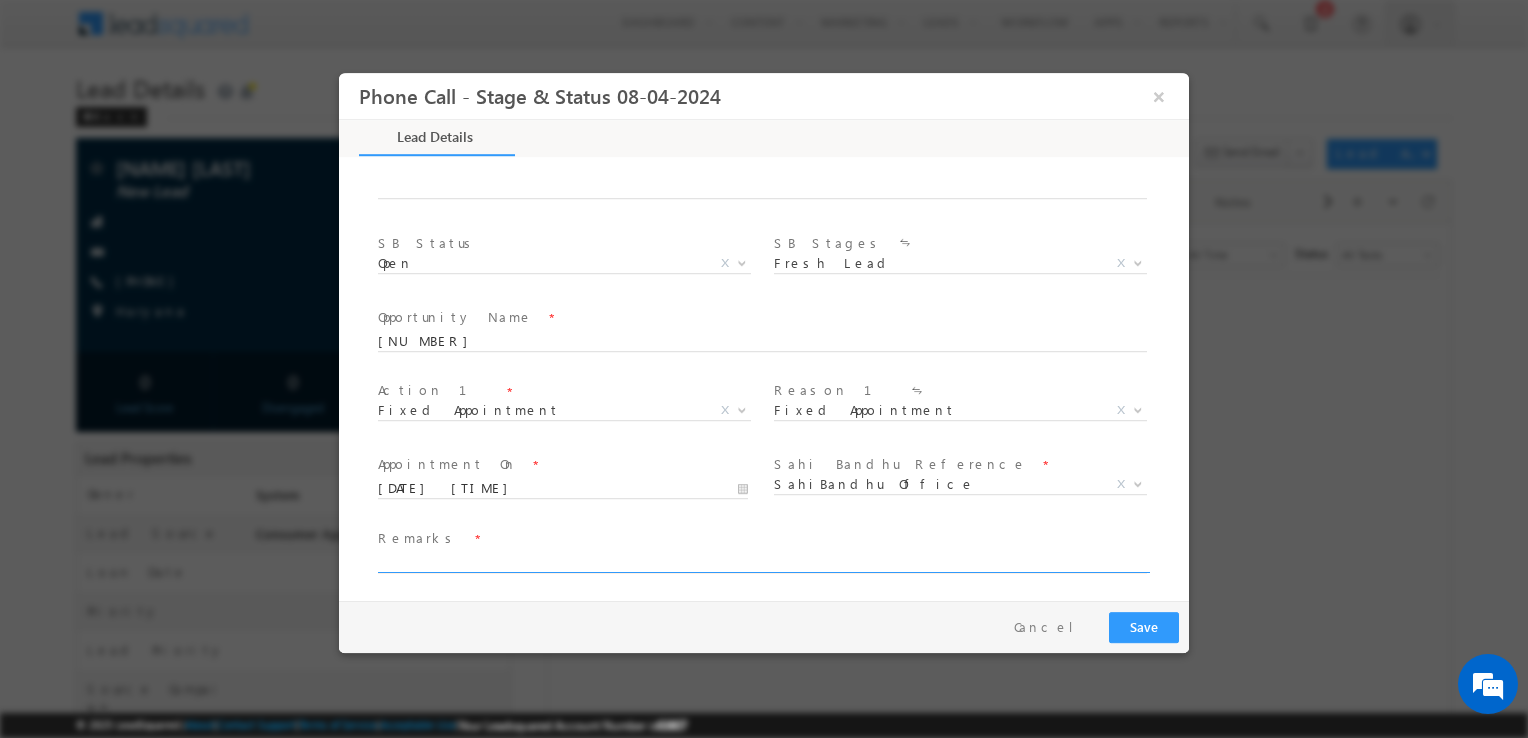 click at bounding box center (762, 563) 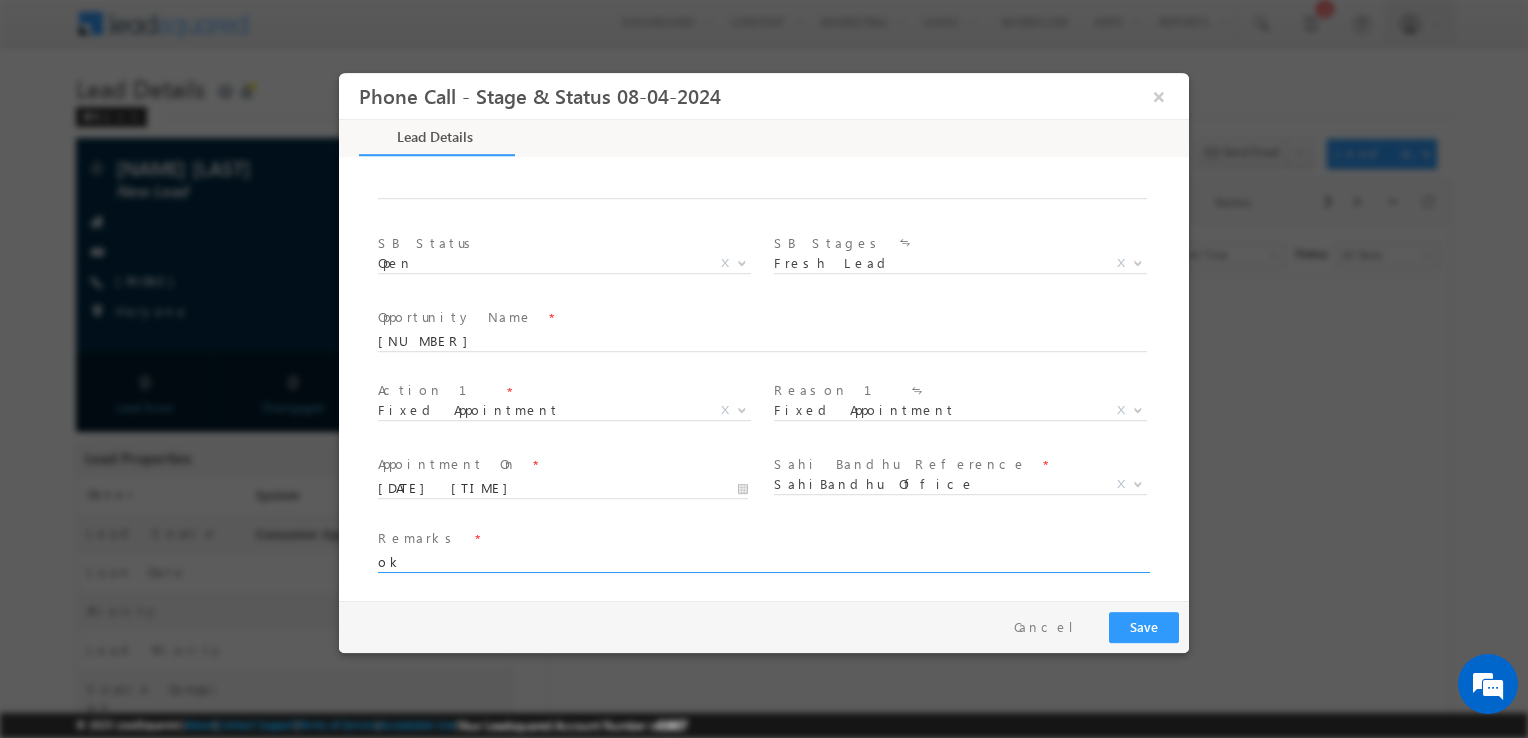 type on "ok" 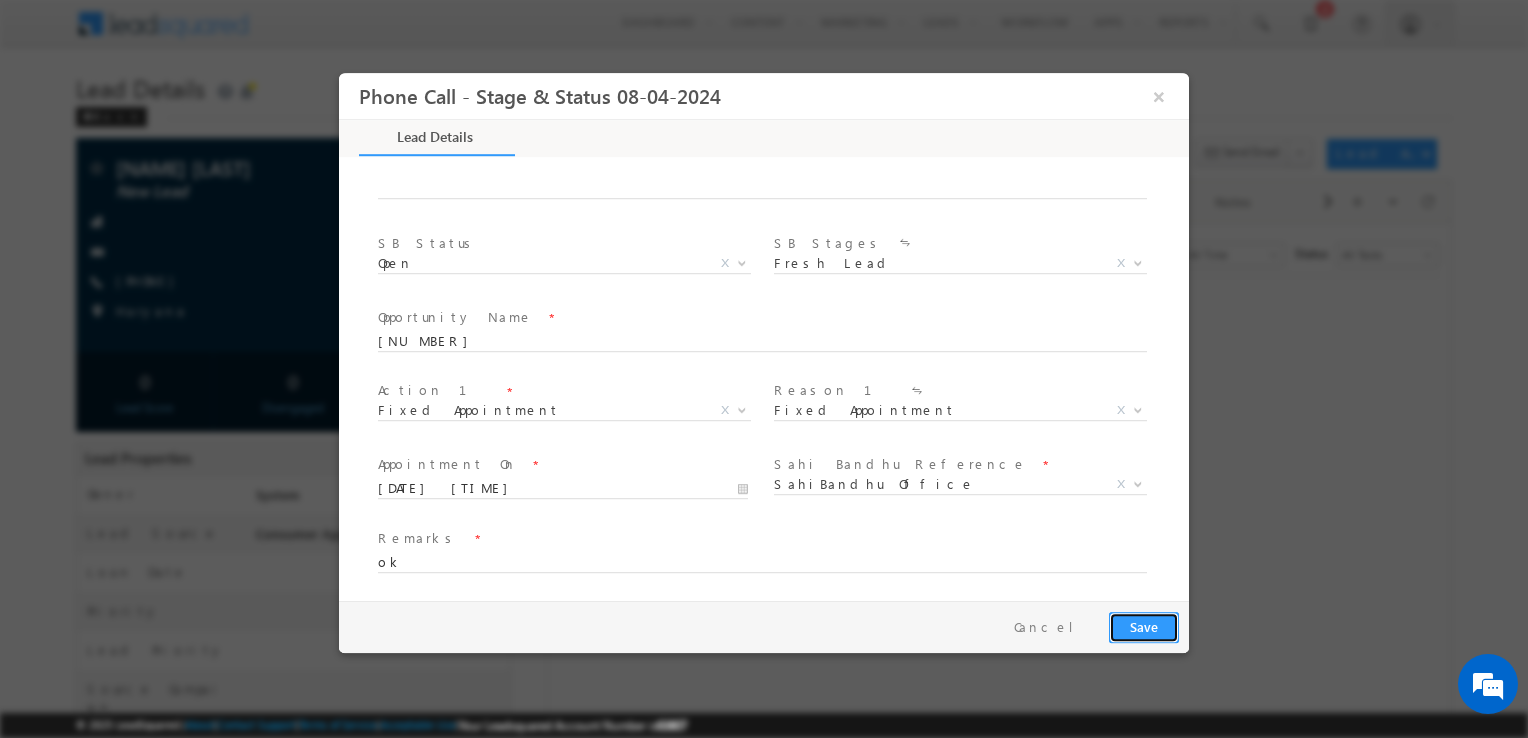 click on "Save" at bounding box center (1144, 627) 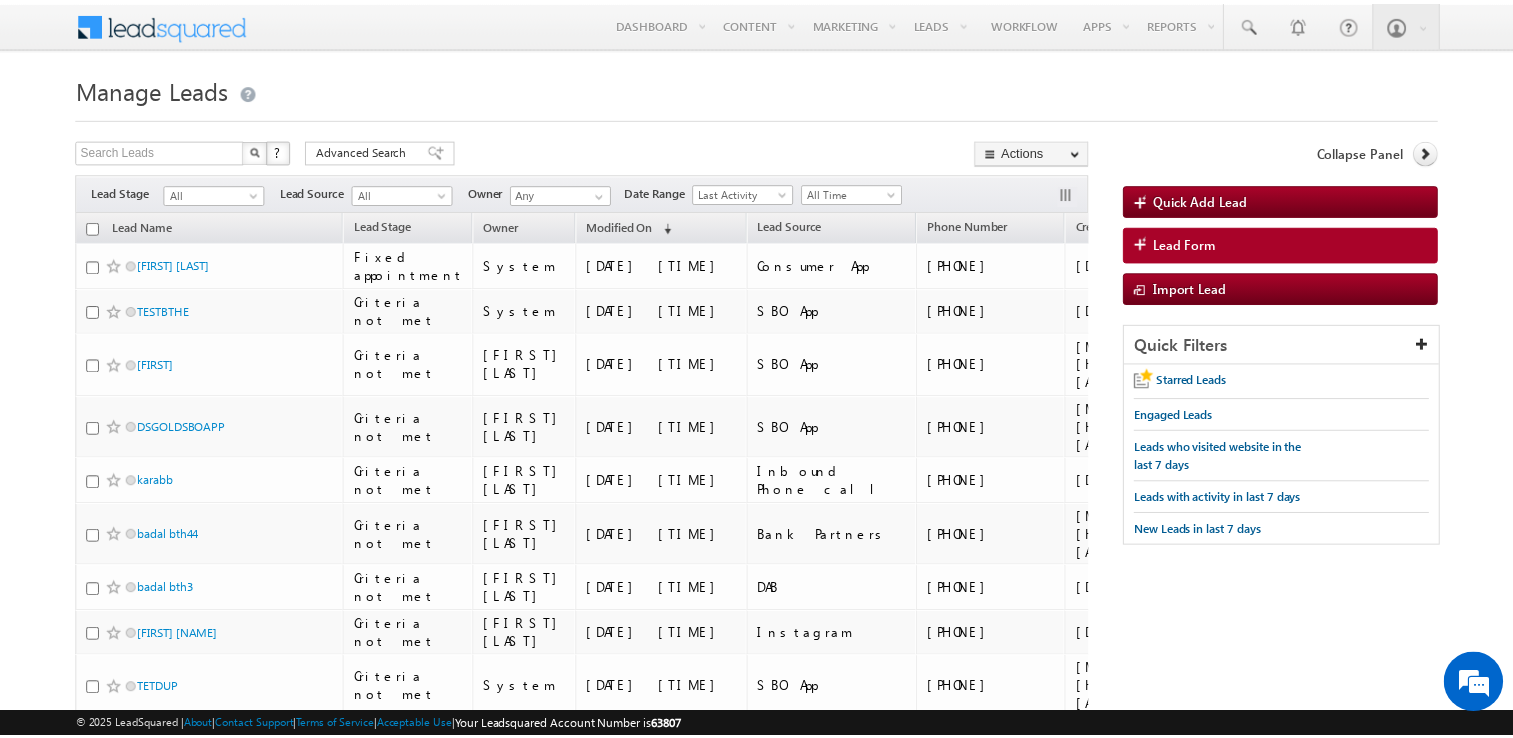 scroll, scrollTop: 0, scrollLeft: 0, axis: both 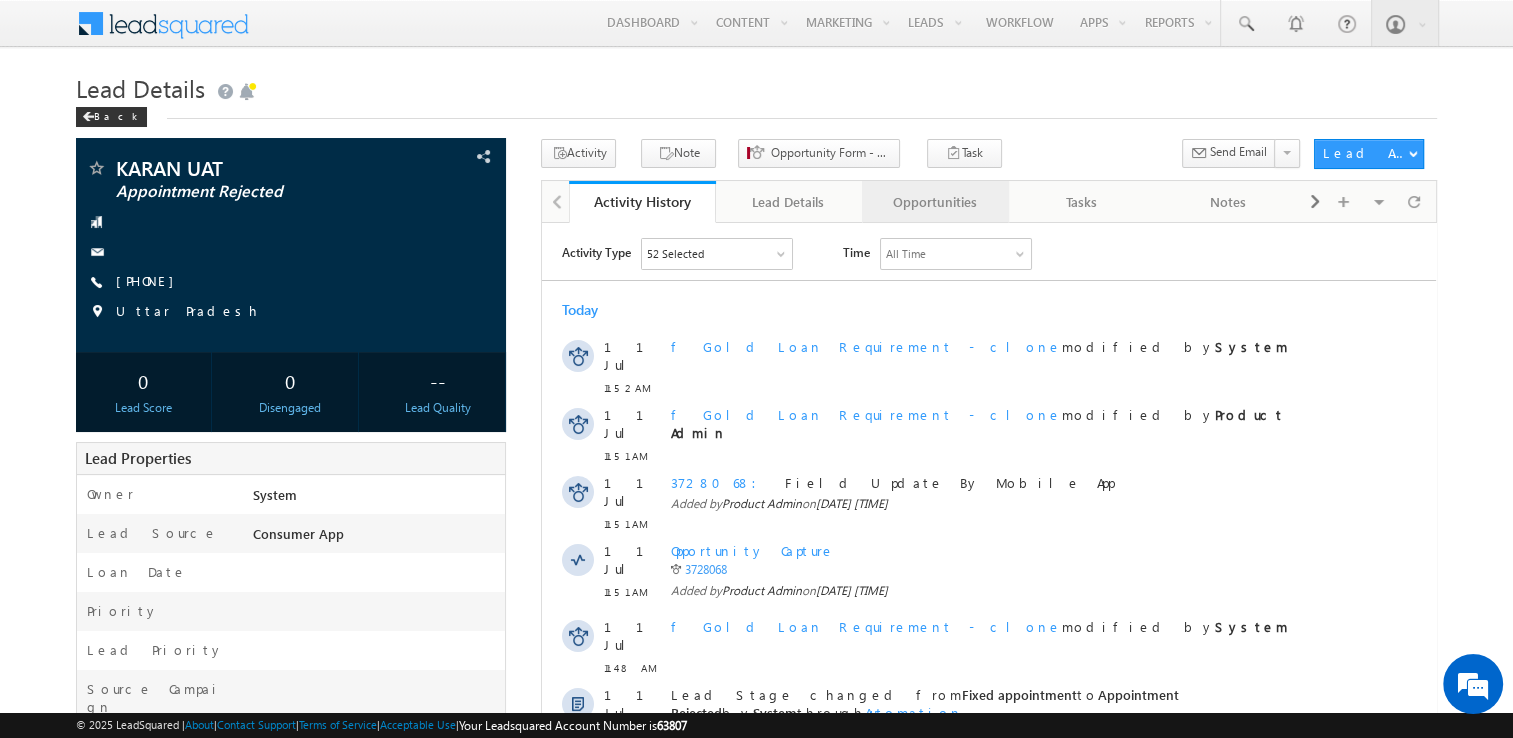 click on "Opportunities" at bounding box center (934, 202) 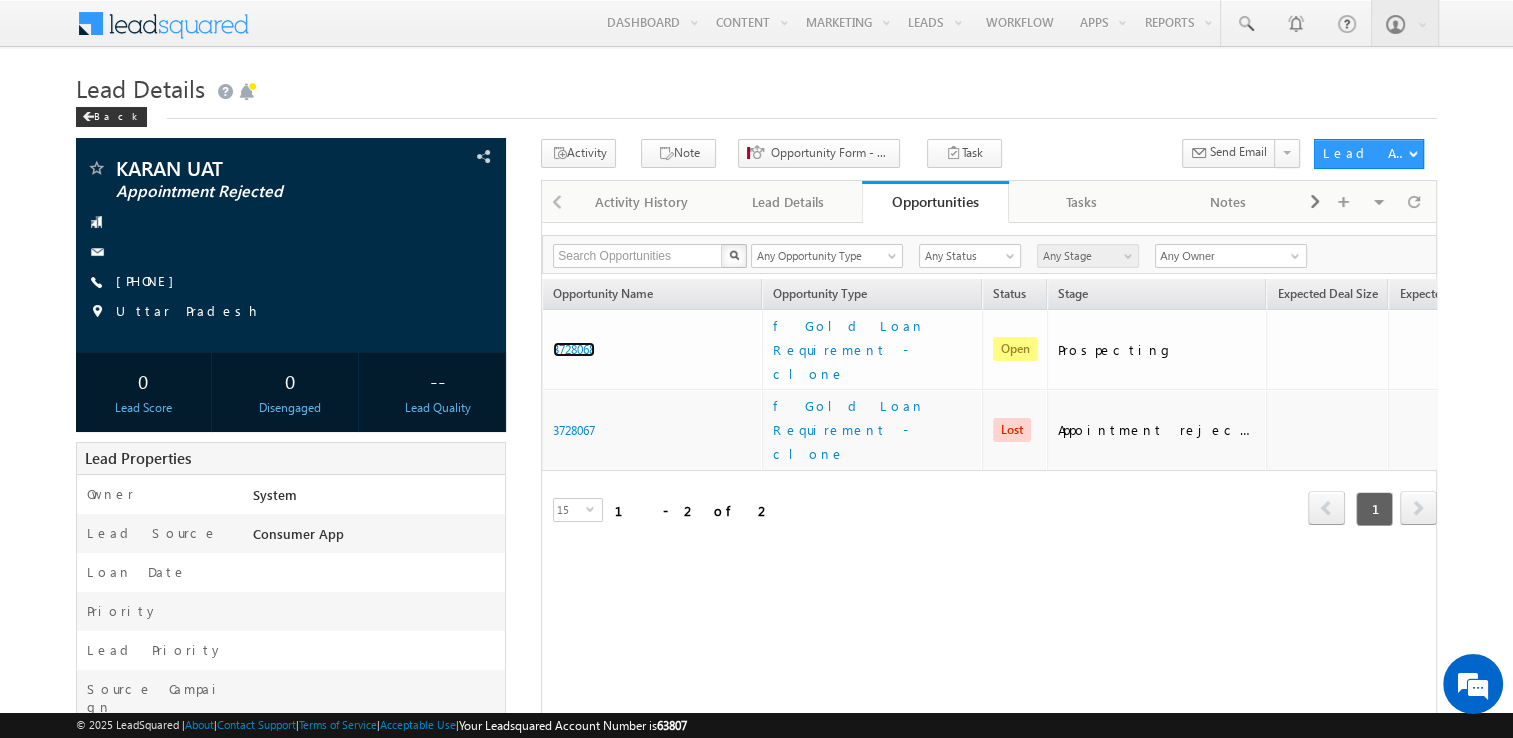 scroll, scrollTop: 0, scrollLeft: 0, axis: both 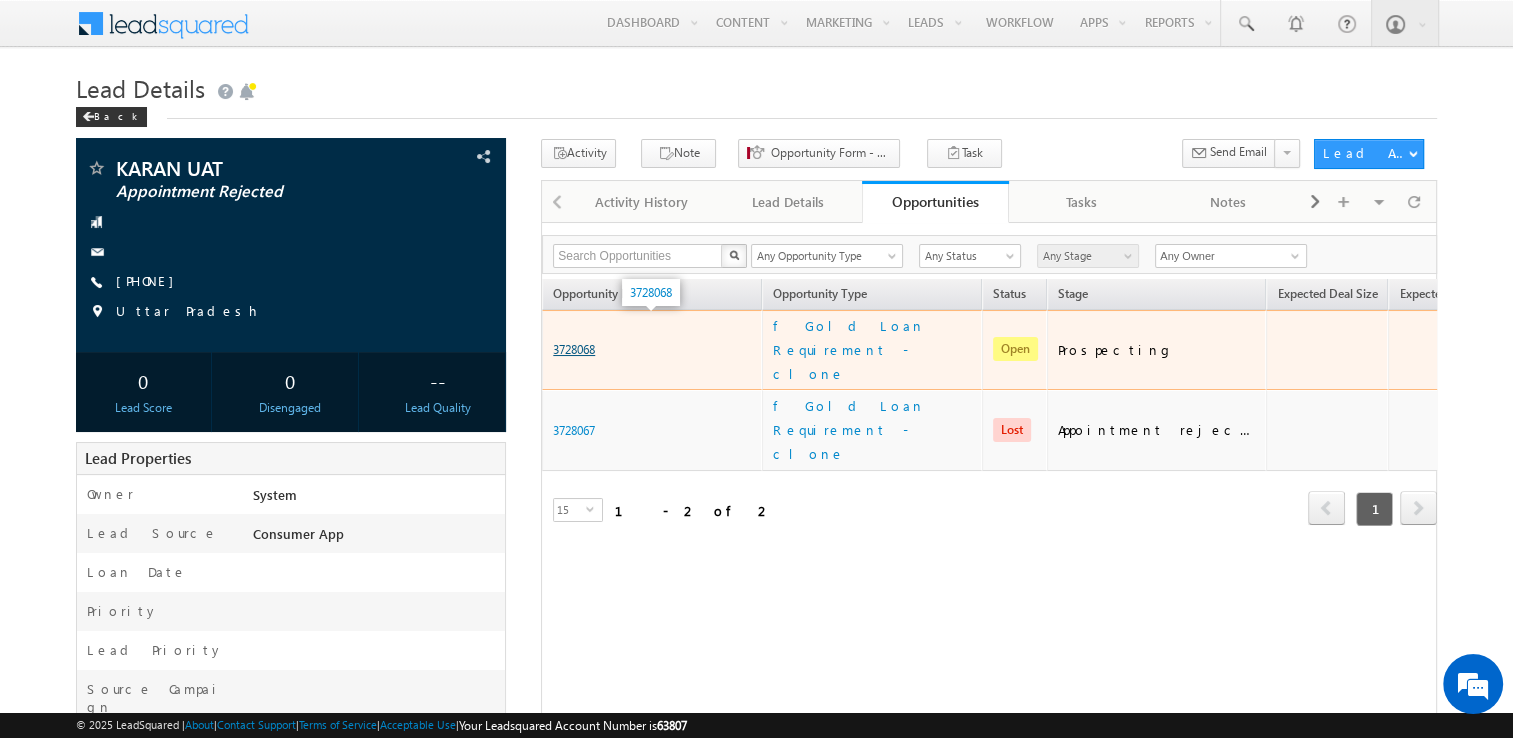 click on "3728068" at bounding box center [574, 349] 